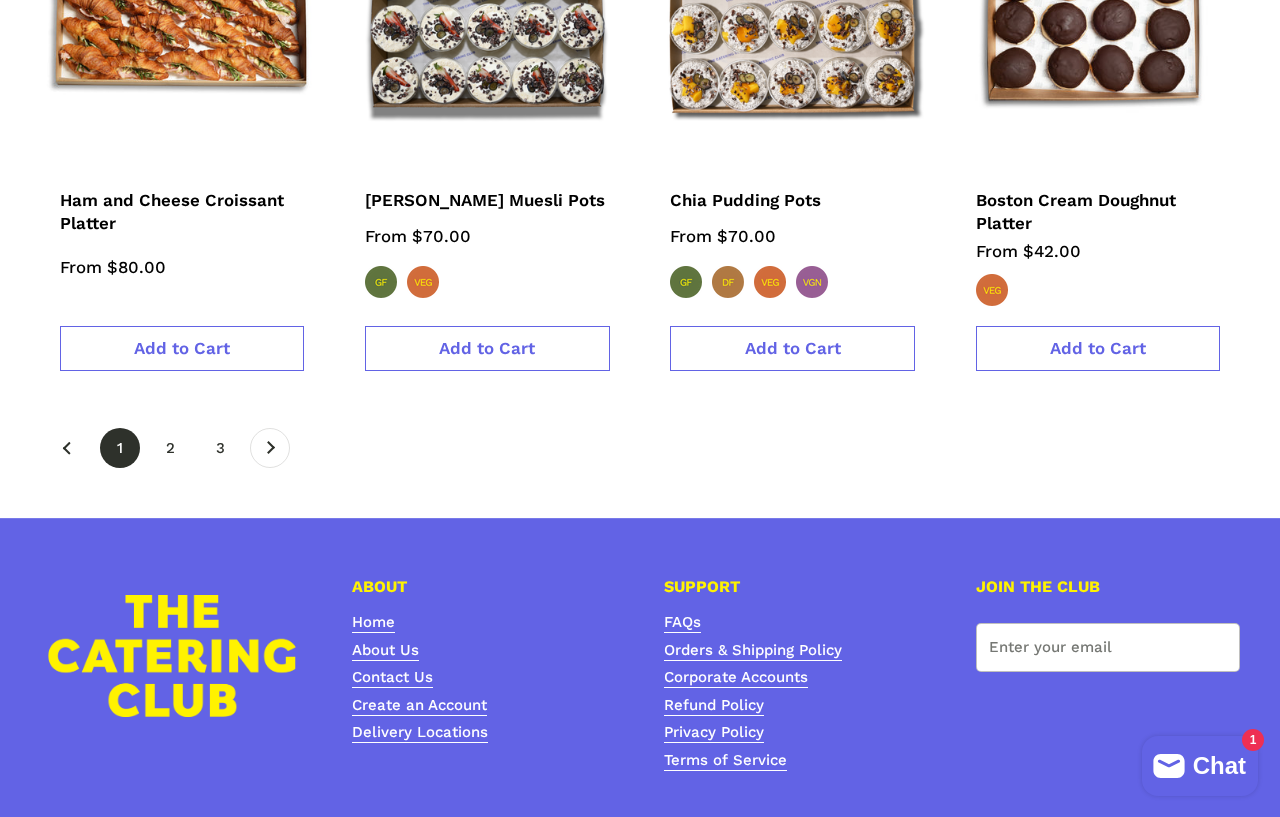 scroll, scrollTop: 3300, scrollLeft: 0, axis: vertical 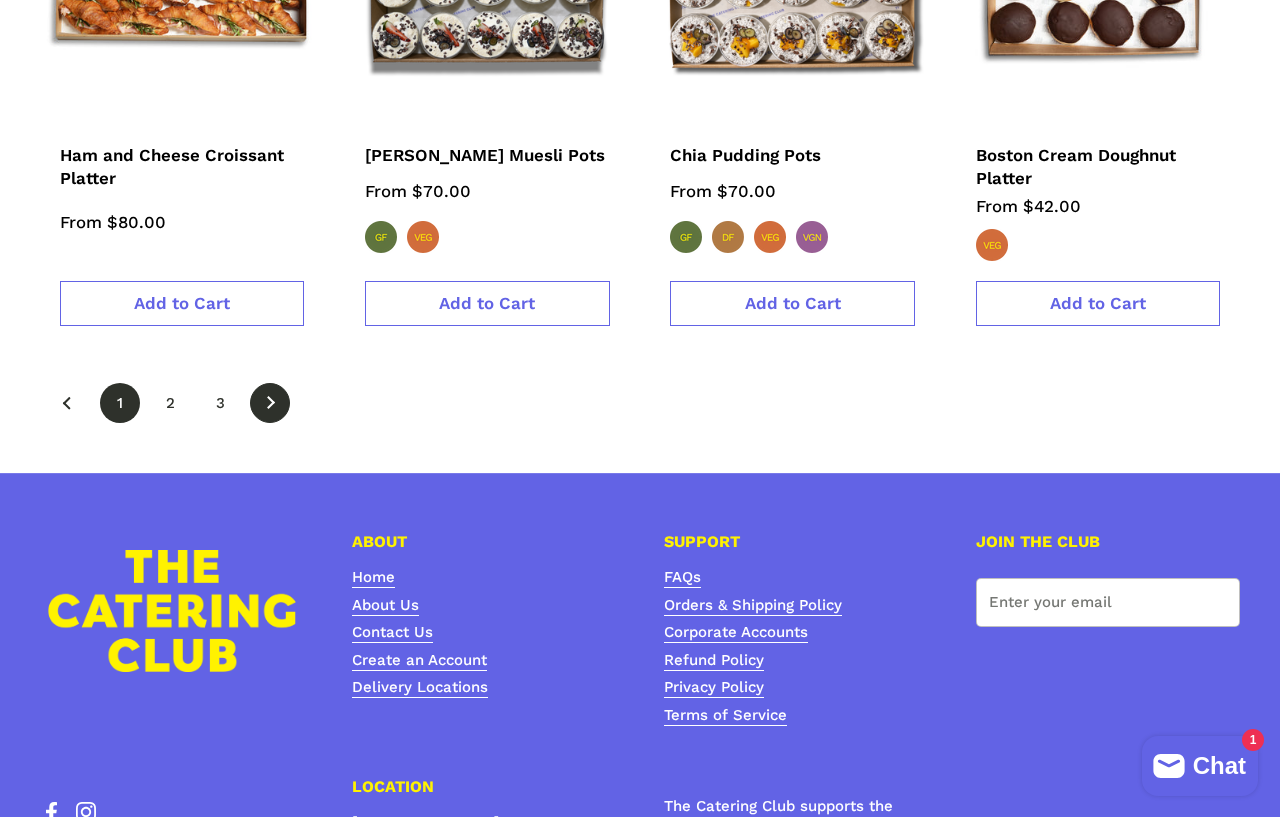 click at bounding box center (270, 402) 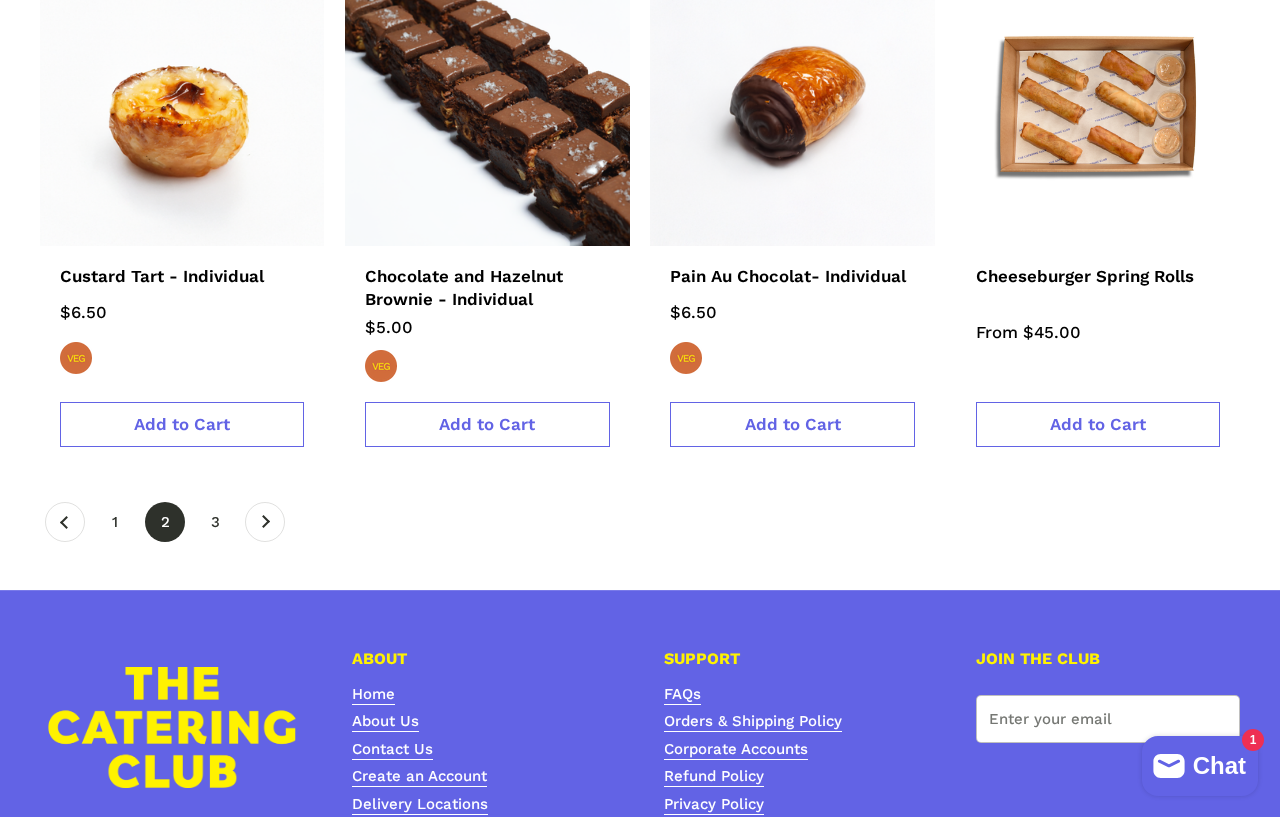 scroll, scrollTop: 3300, scrollLeft: 0, axis: vertical 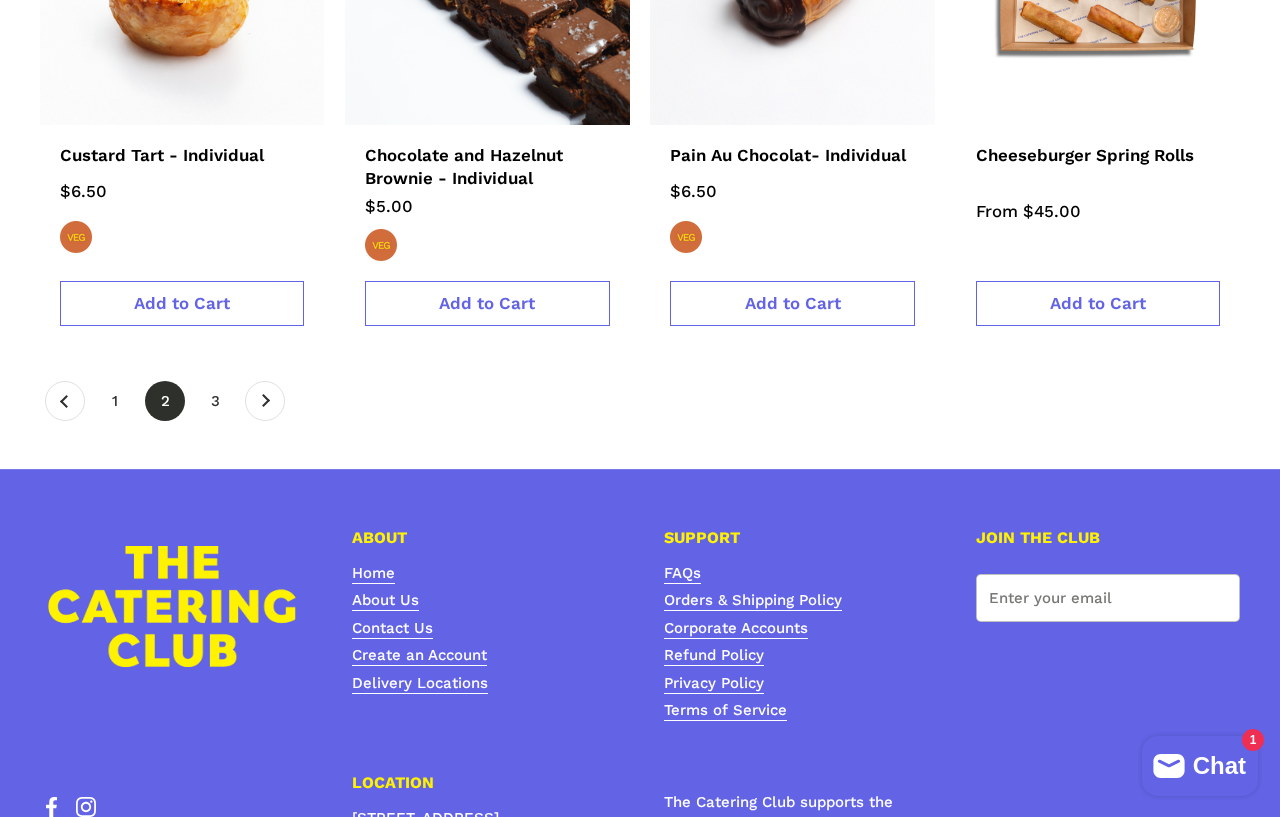 click 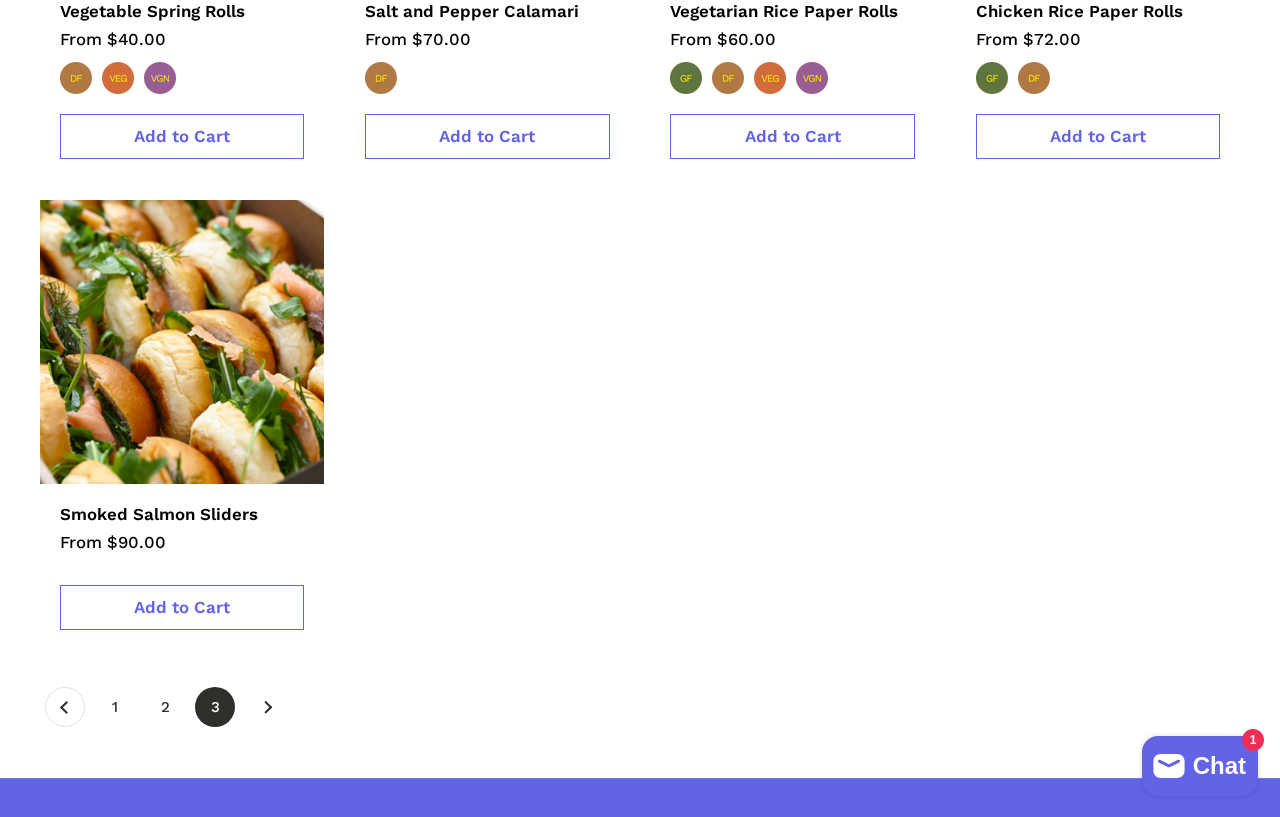 scroll, scrollTop: 900, scrollLeft: 0, axis: vertical 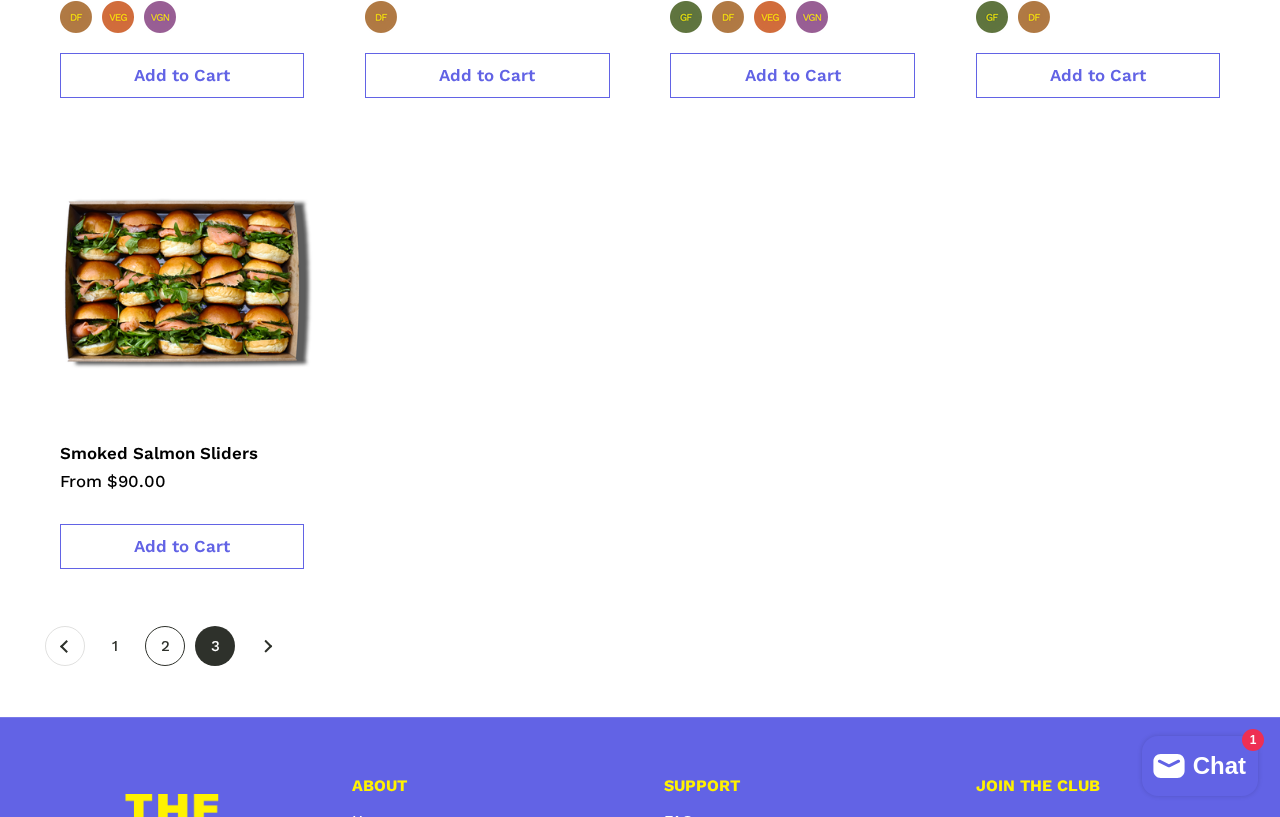 click on "page  2" at bounding box center [165, 646] 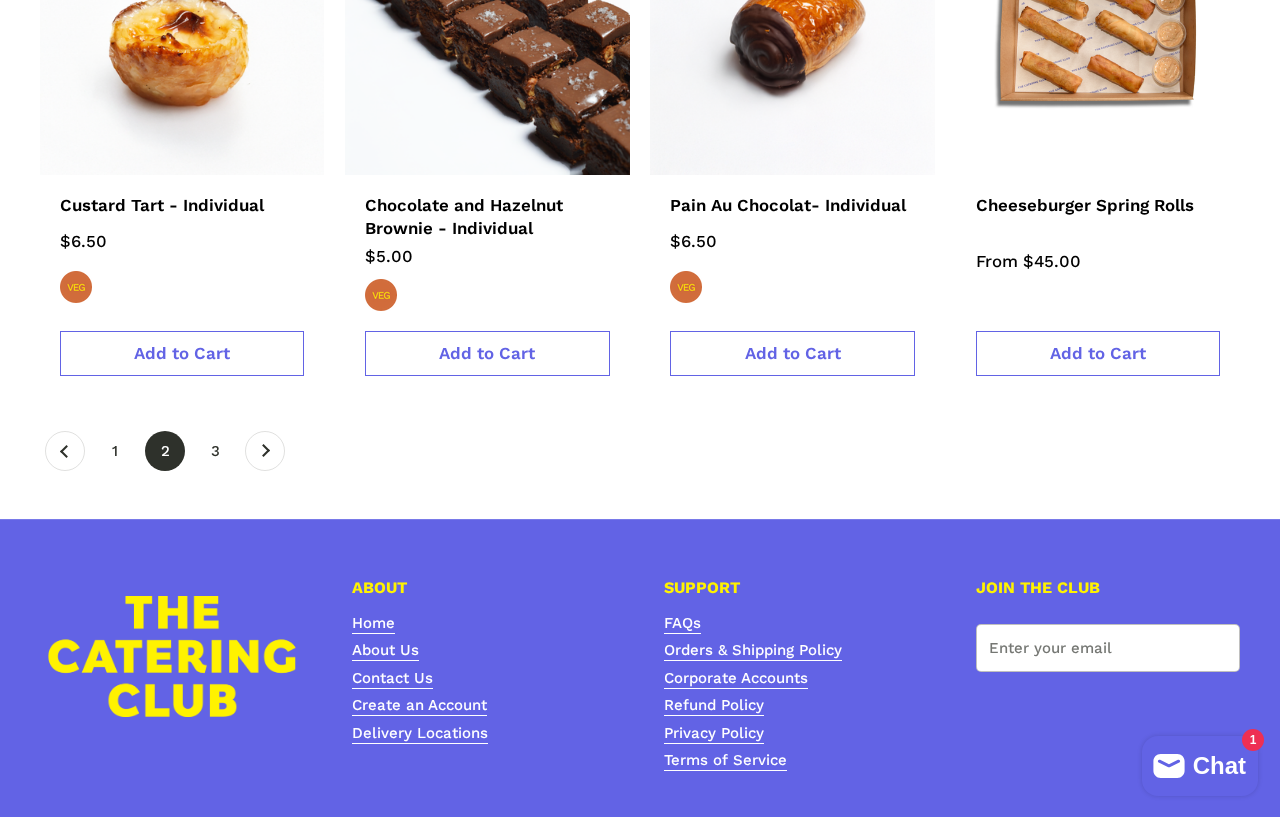 scroll, scrollTop: 3300, scrollLeft: 0, axis: vertical 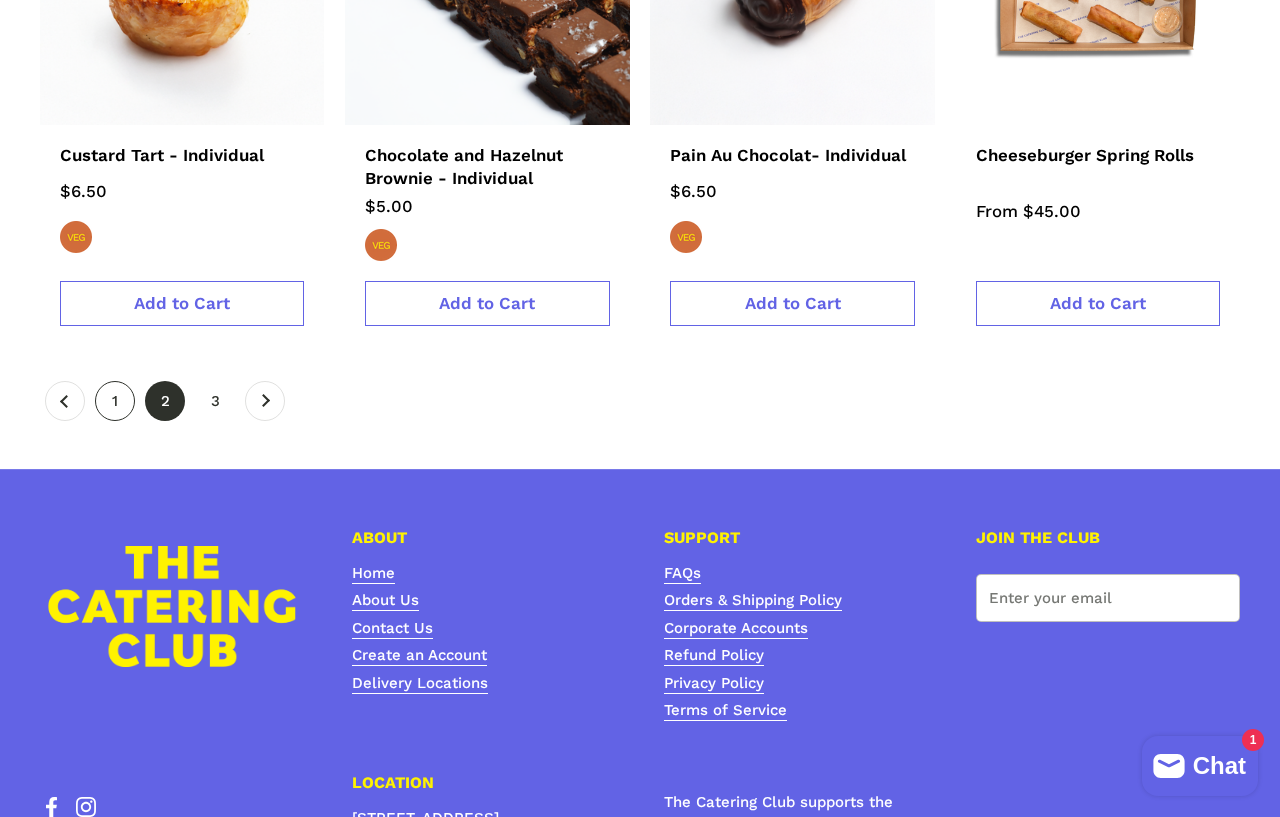 click on "page  1" at bounding box center (115, 401) 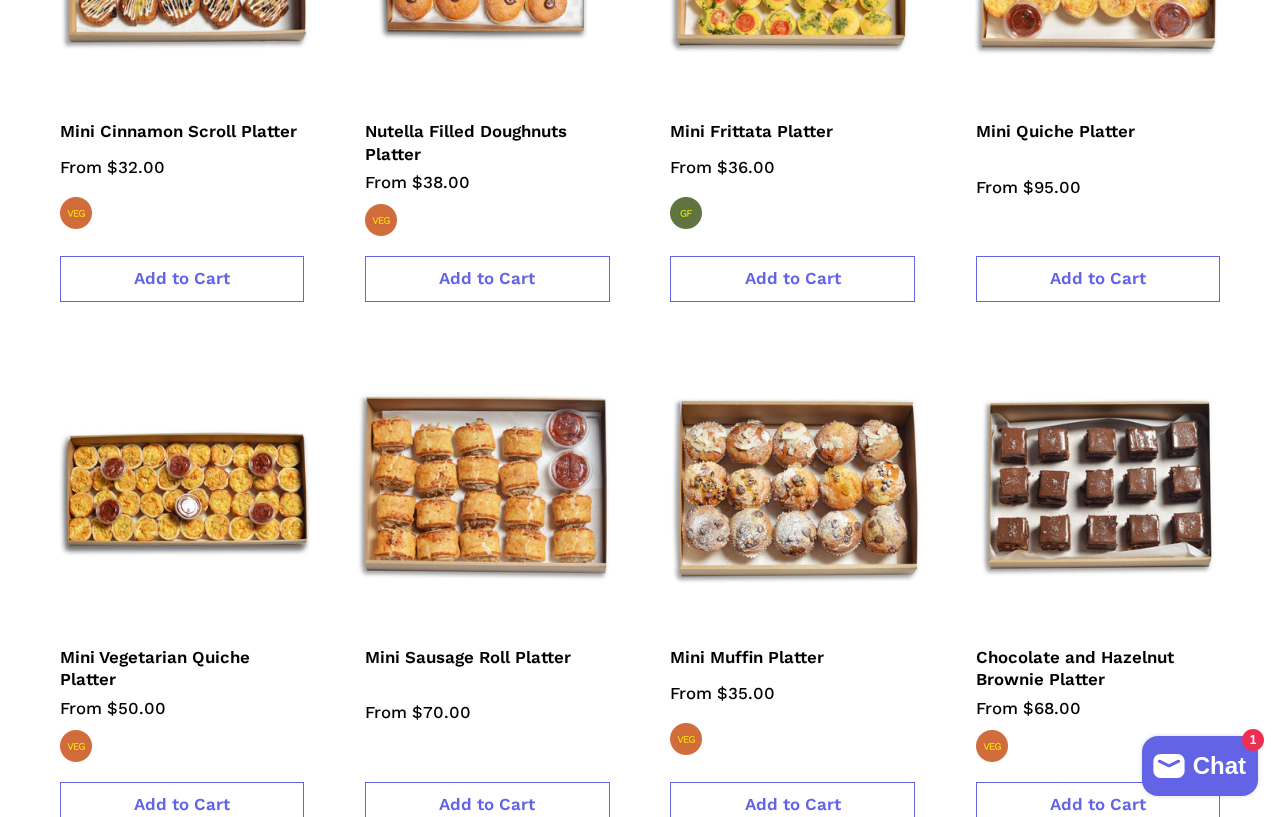 scroll, scrollTop: 1800, scrollLeft: 0, axis: vertical 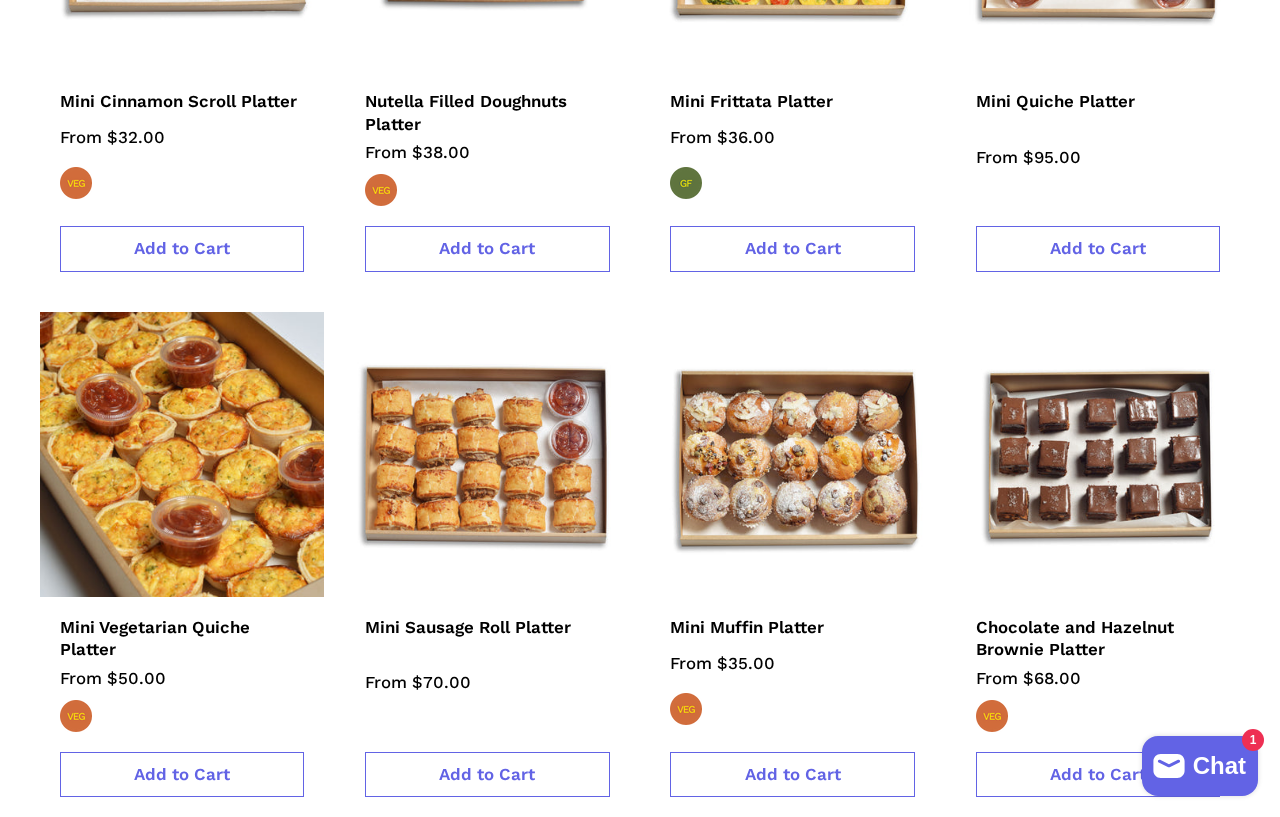 click at bounding box center (182, 454) 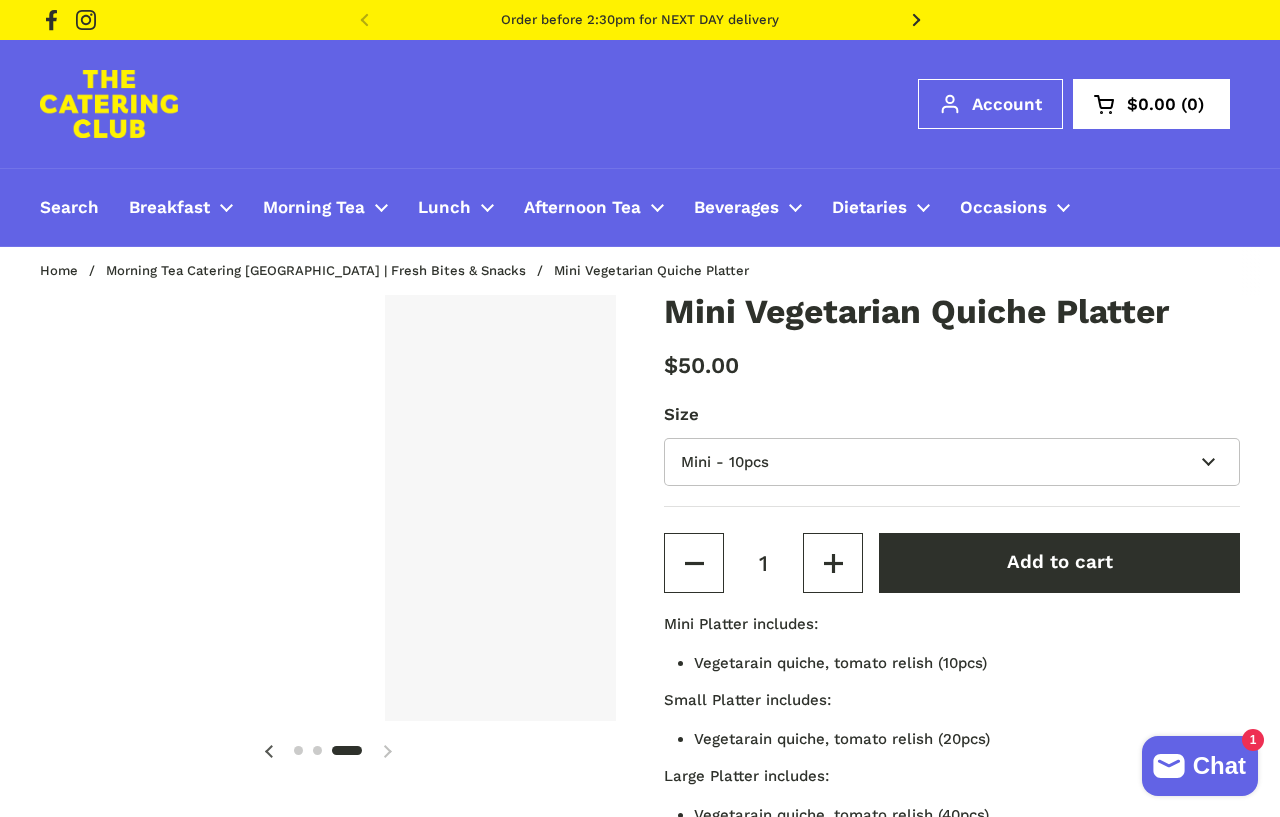 scroll, scrollTop: 0, scrollLeft: 0, axis: both 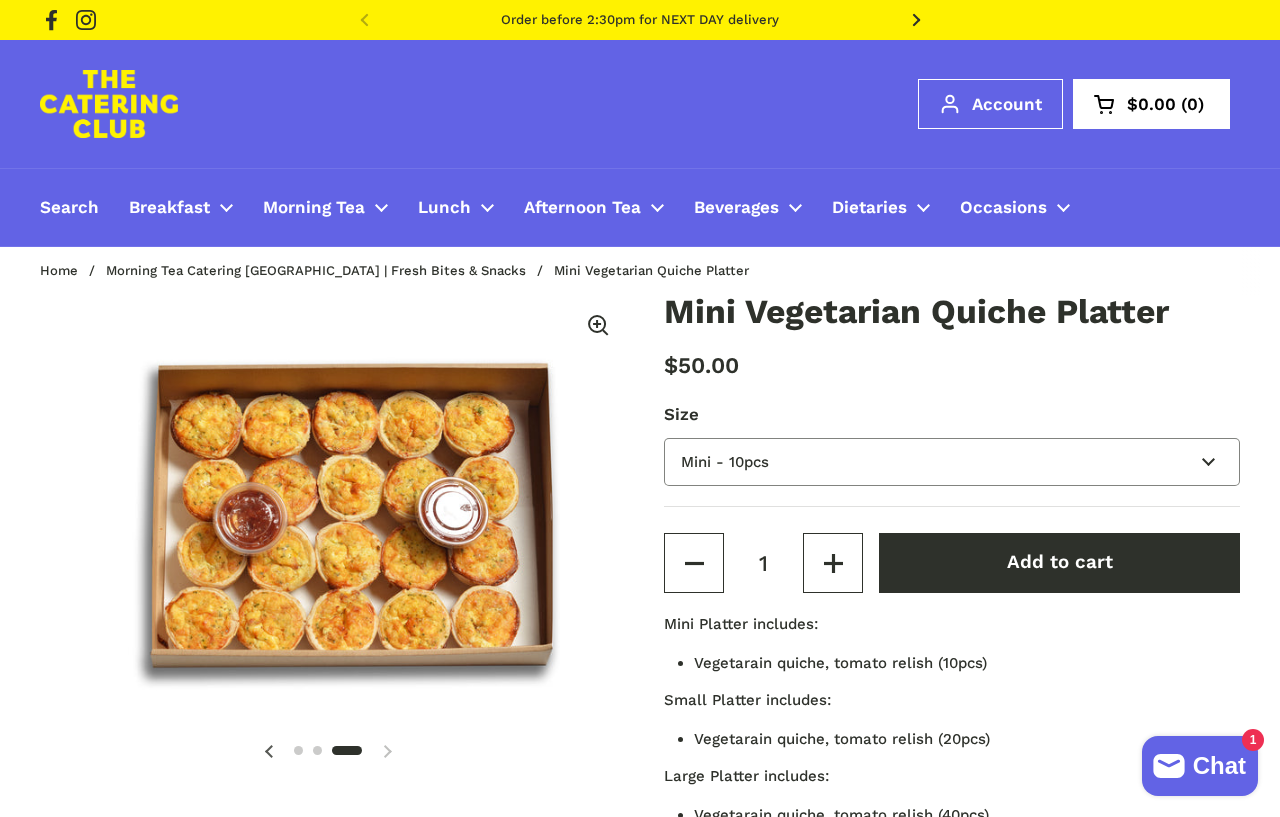 click on "Mini - 10pcs
Small - 20pcs
Large - 40pcs" at bounding box center (952, 462) 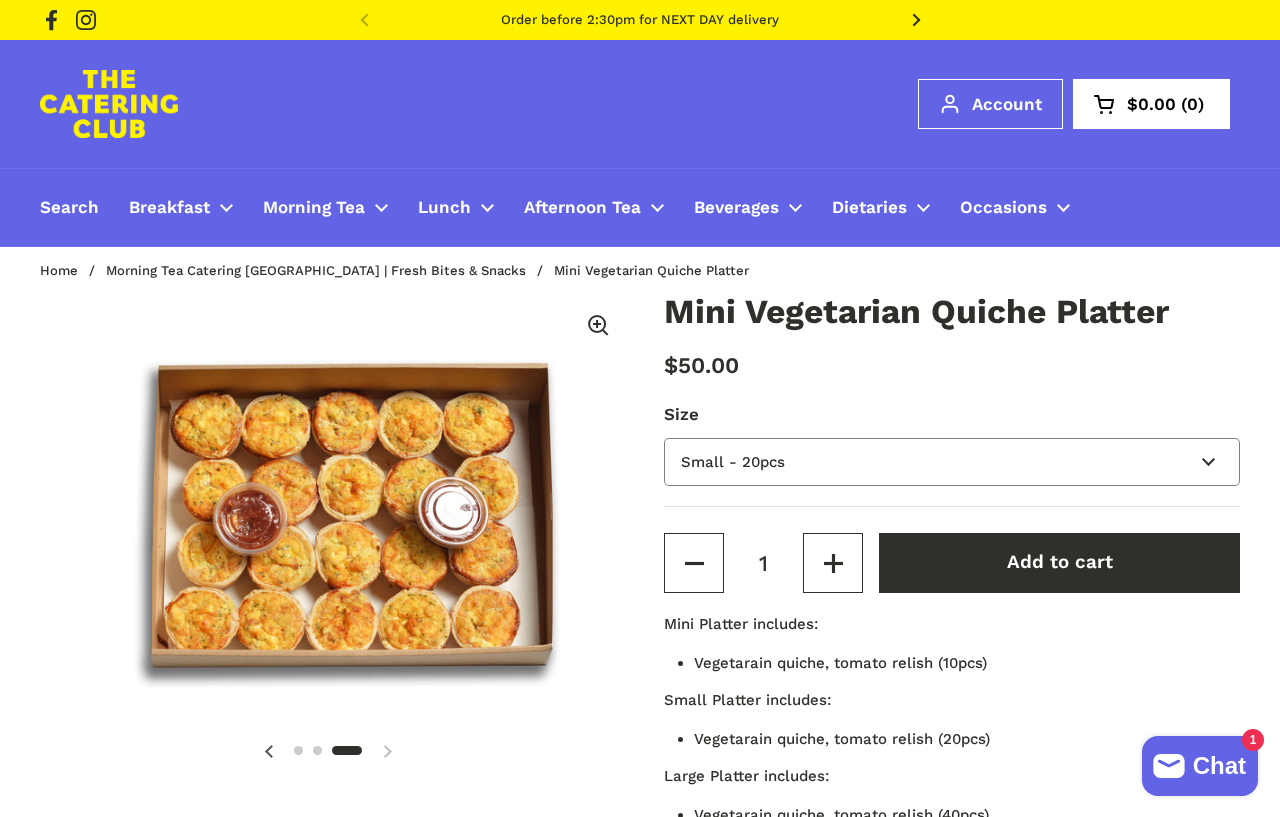 type 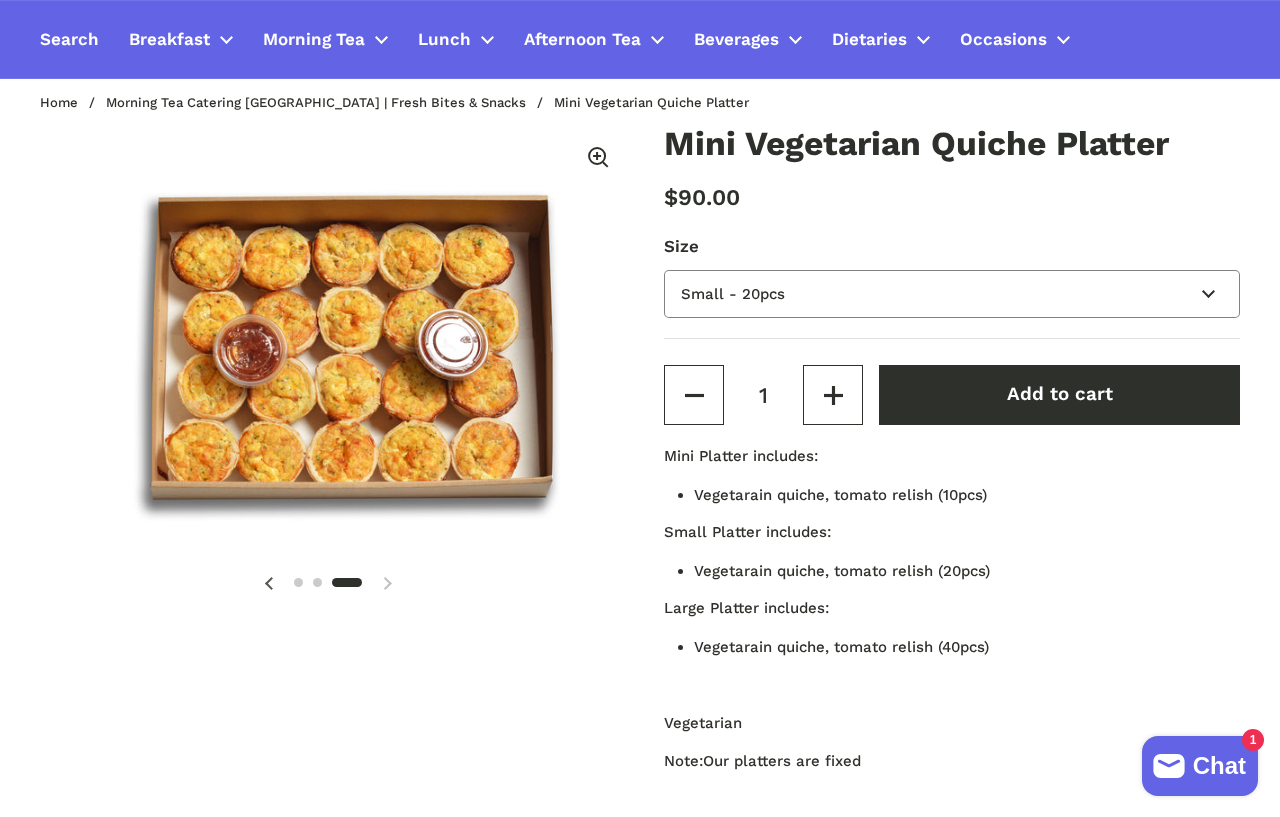 scroll, scrollTop: 300, scrollLeft: 0, axis: vertical 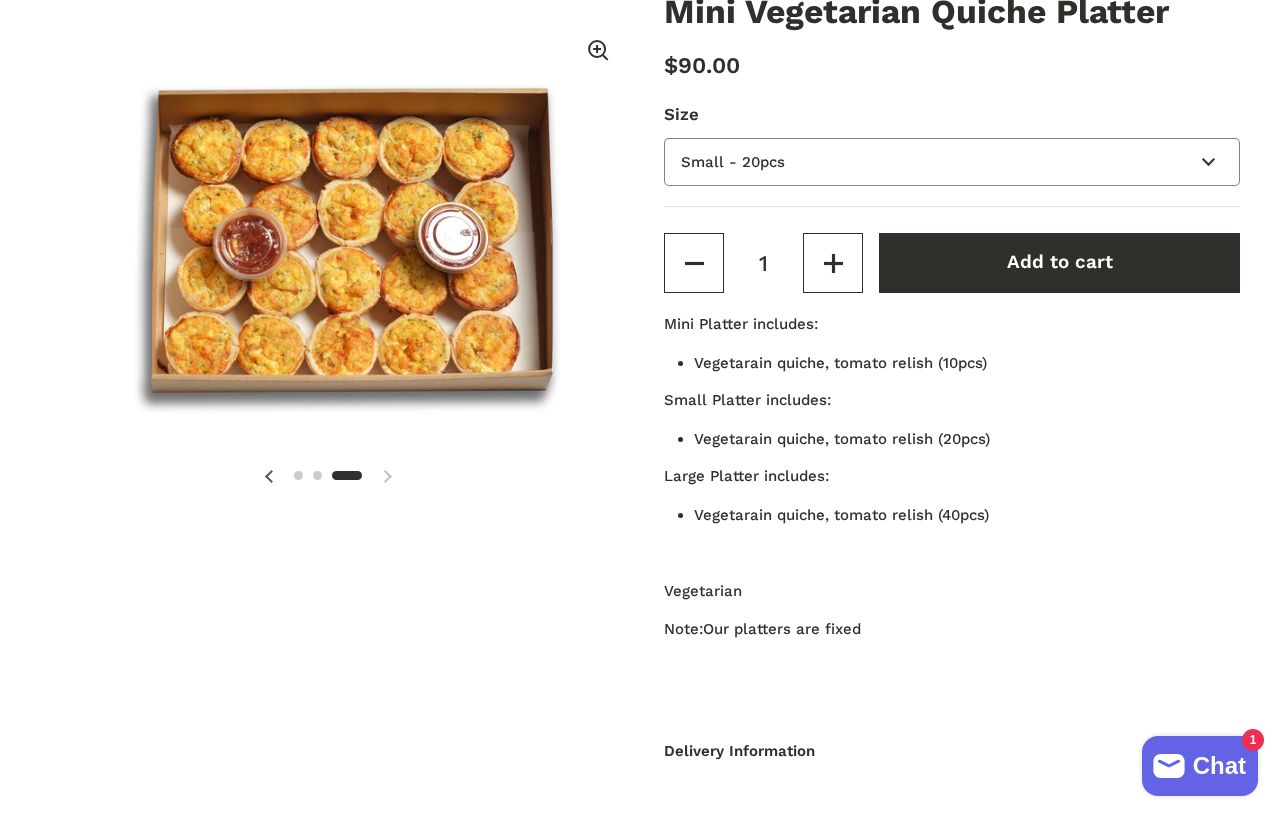 click on "Mini - 10pcs
Small - 20pcs
Large - 40pcs" at bounding box center [952, 162] 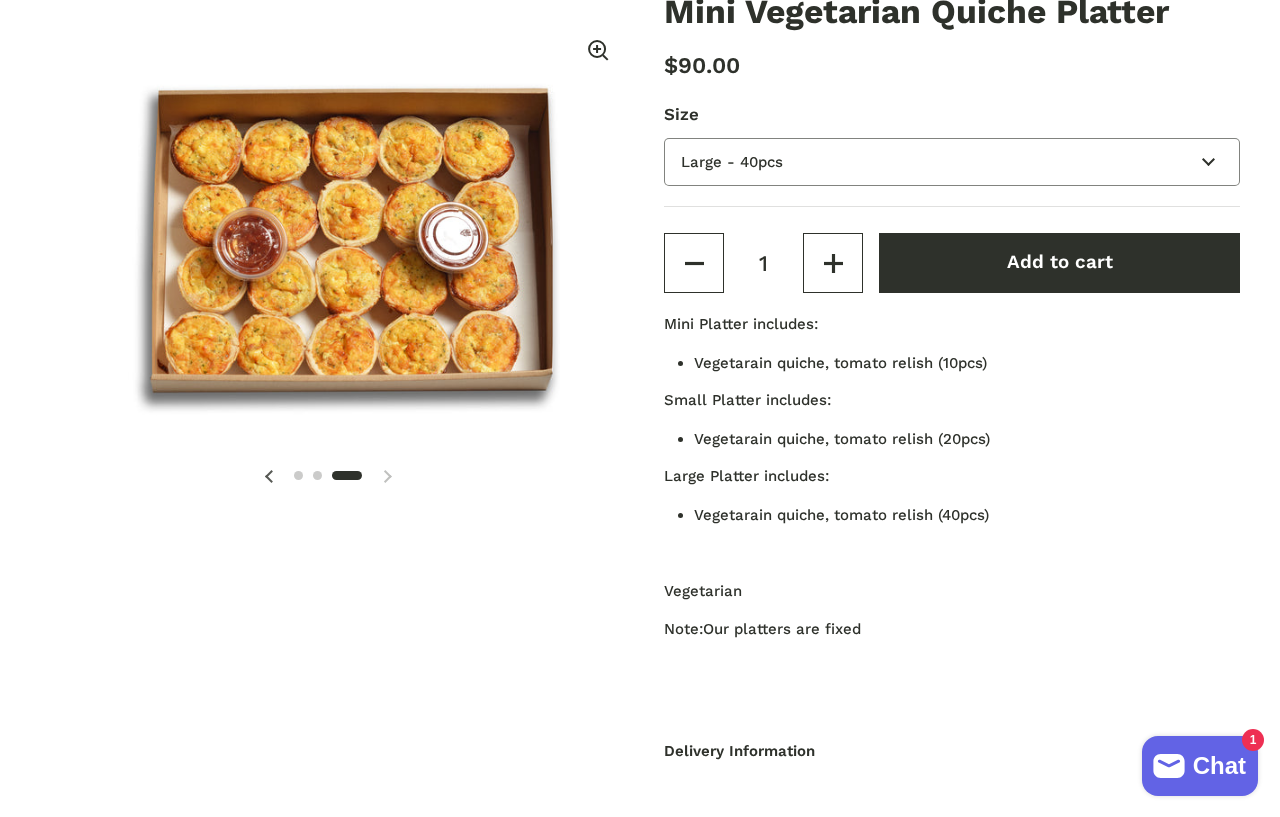 click on "Mini - 10pcs
Small - 20pcs
Large - 40pcs" at bounding box center (952, 162) 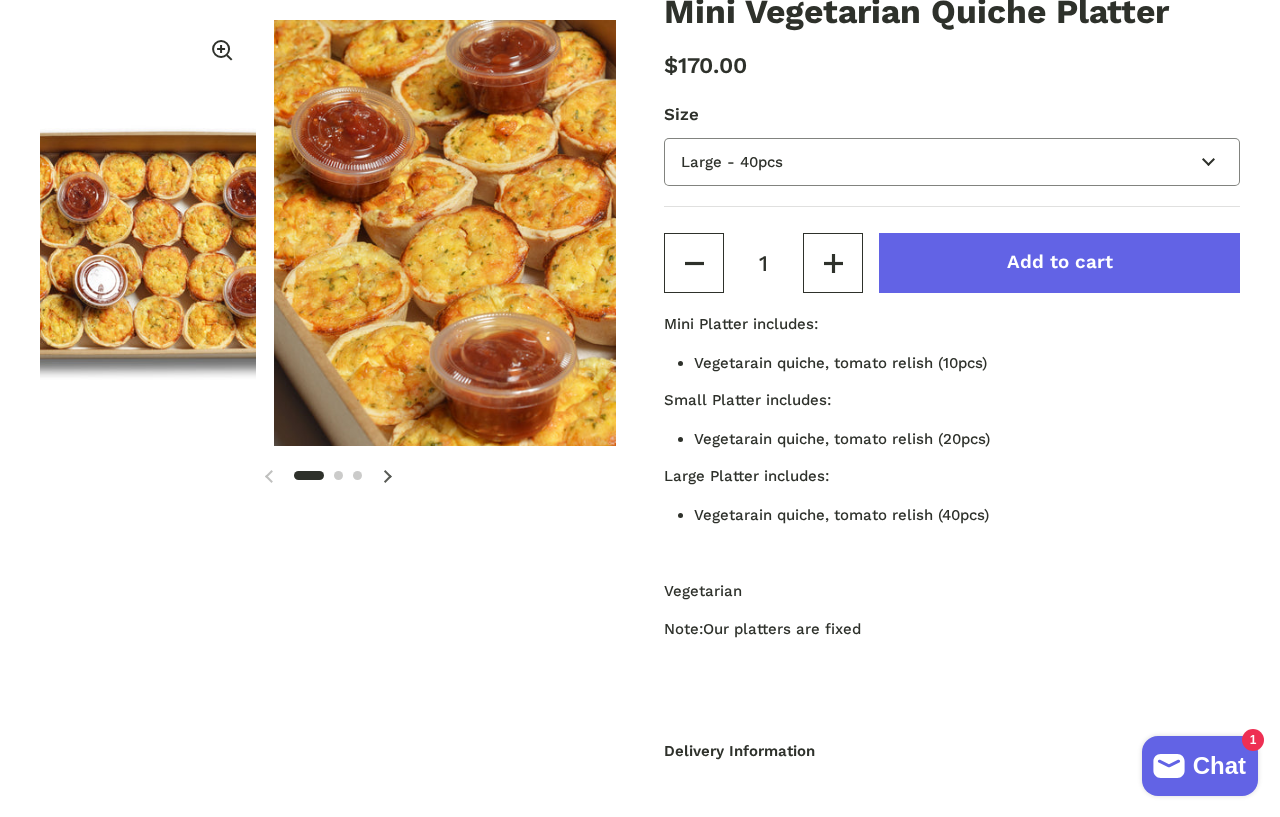 scroll, scrollTop: 0, scrollLeft: 0, axis: both 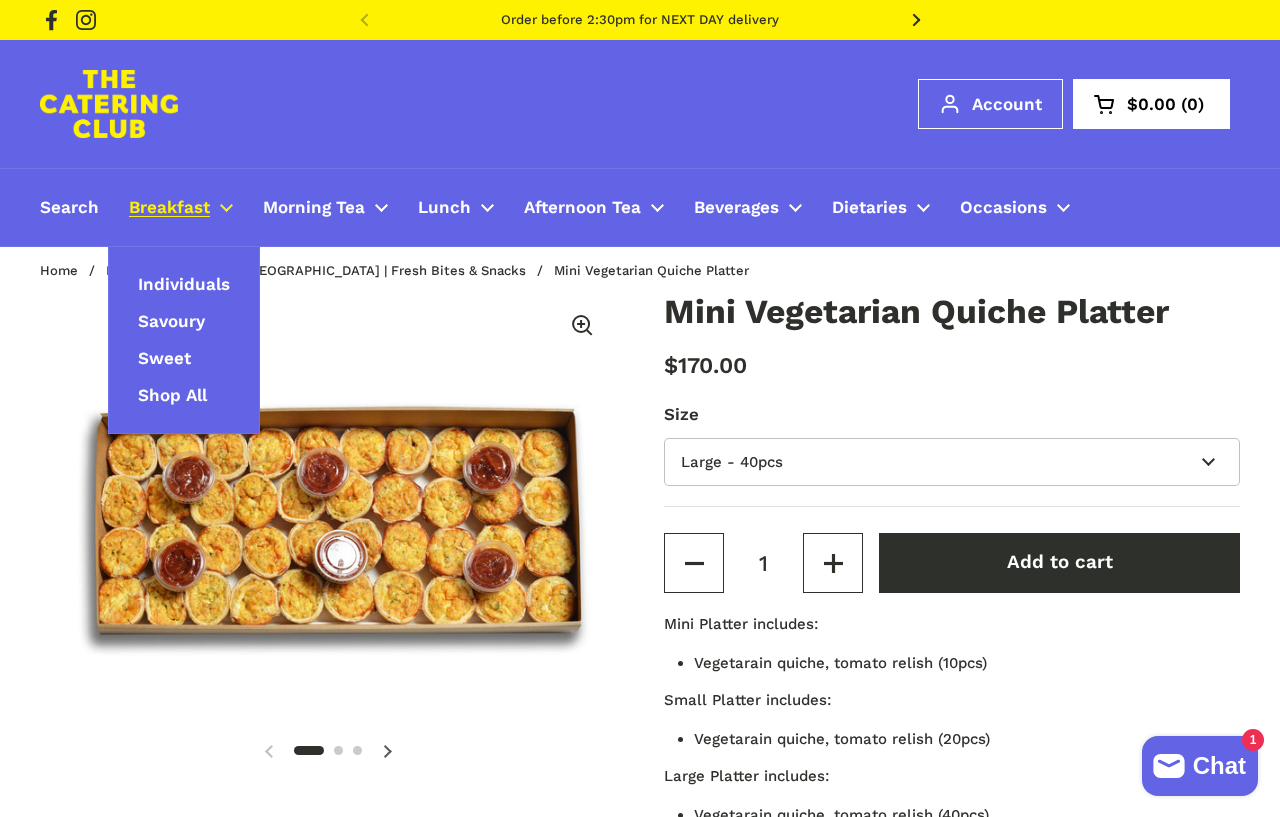 click on "Breakfast" at bounding box center (169, 208) 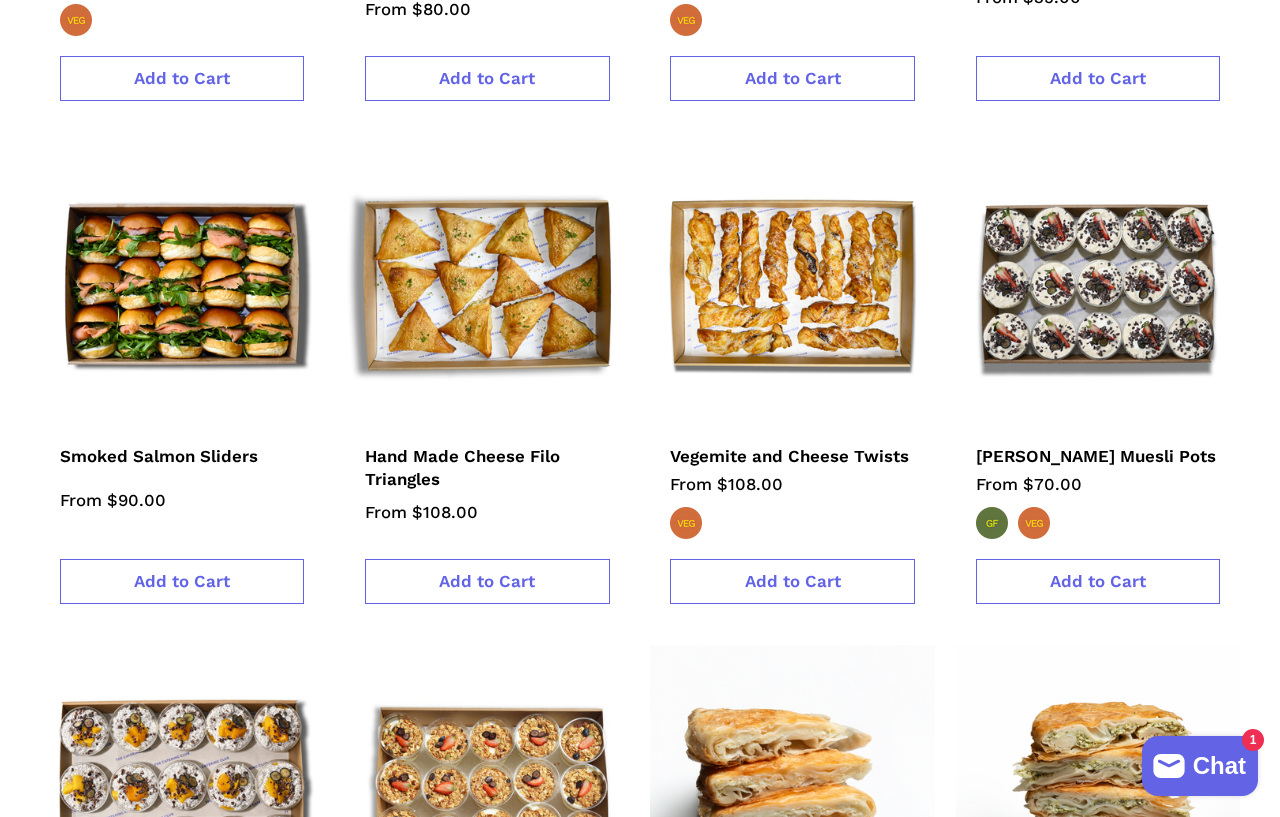 scroll, scrollTop: 900, scrollLeft: 0, axis: vertical 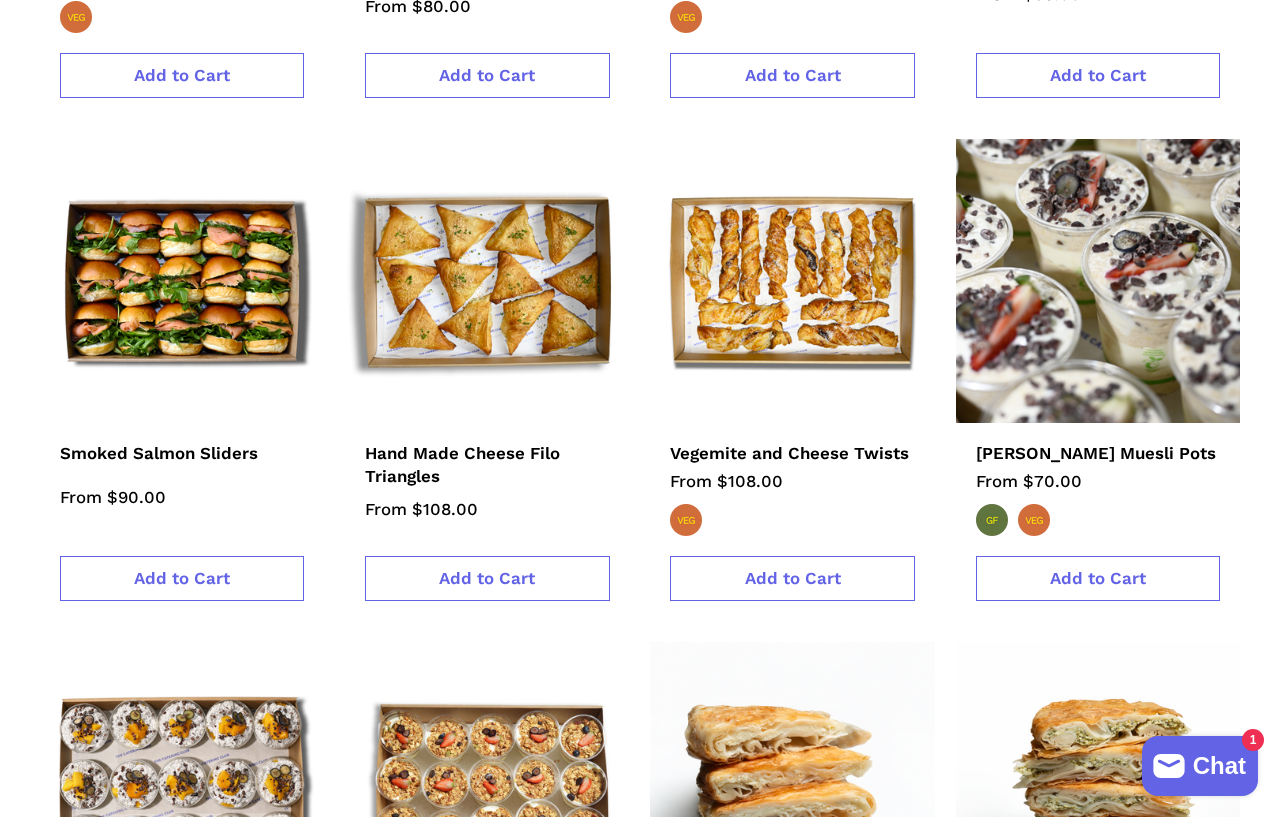 click at bounding box center [1097, 281] 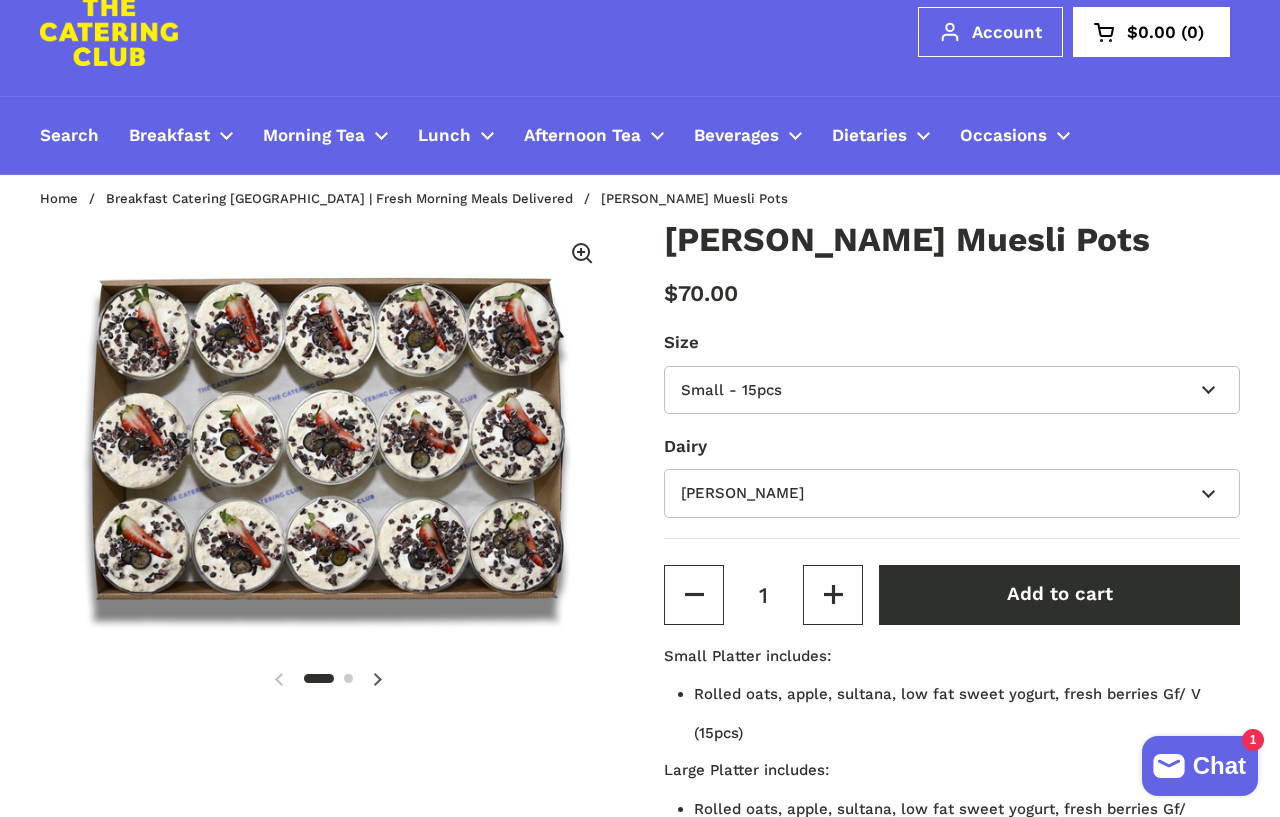 scroll, scrollTop: 300, scrollLeft: 0, axis: vertical 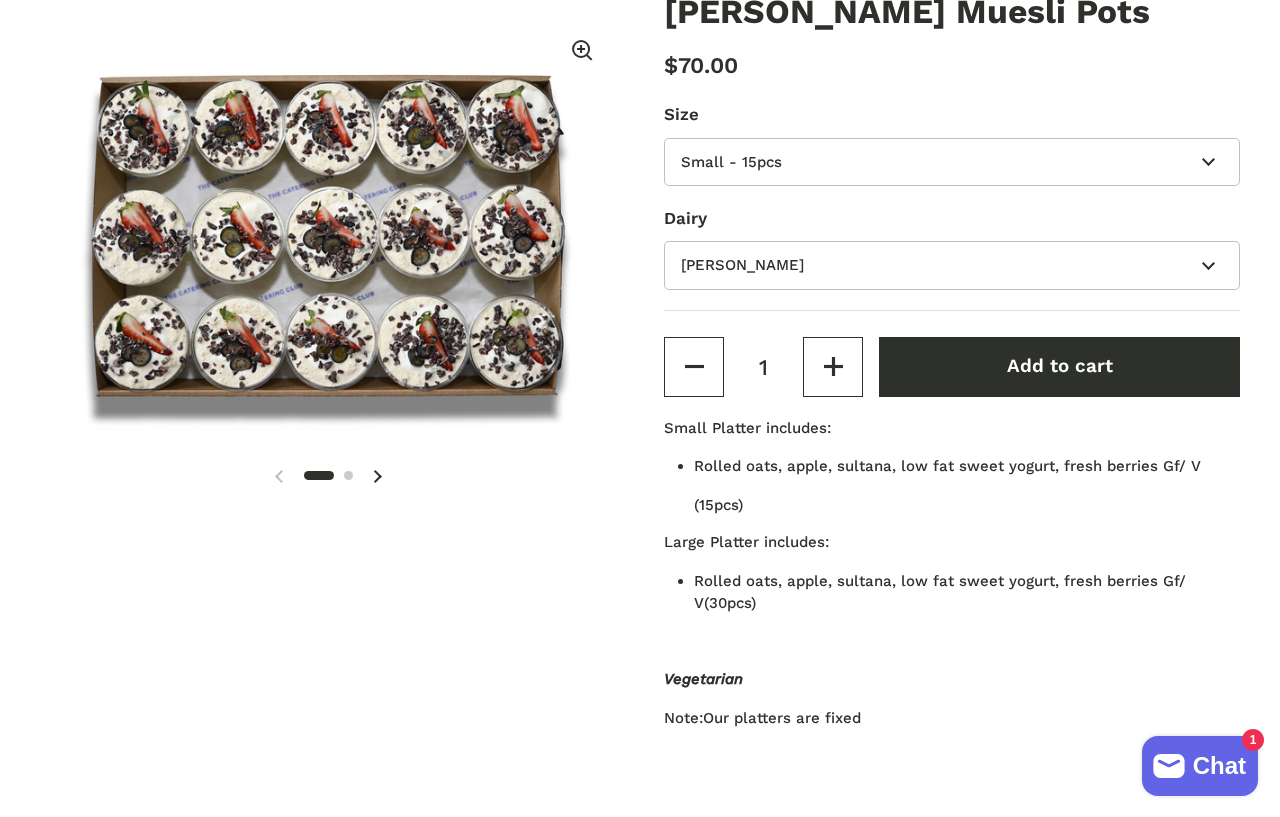 click 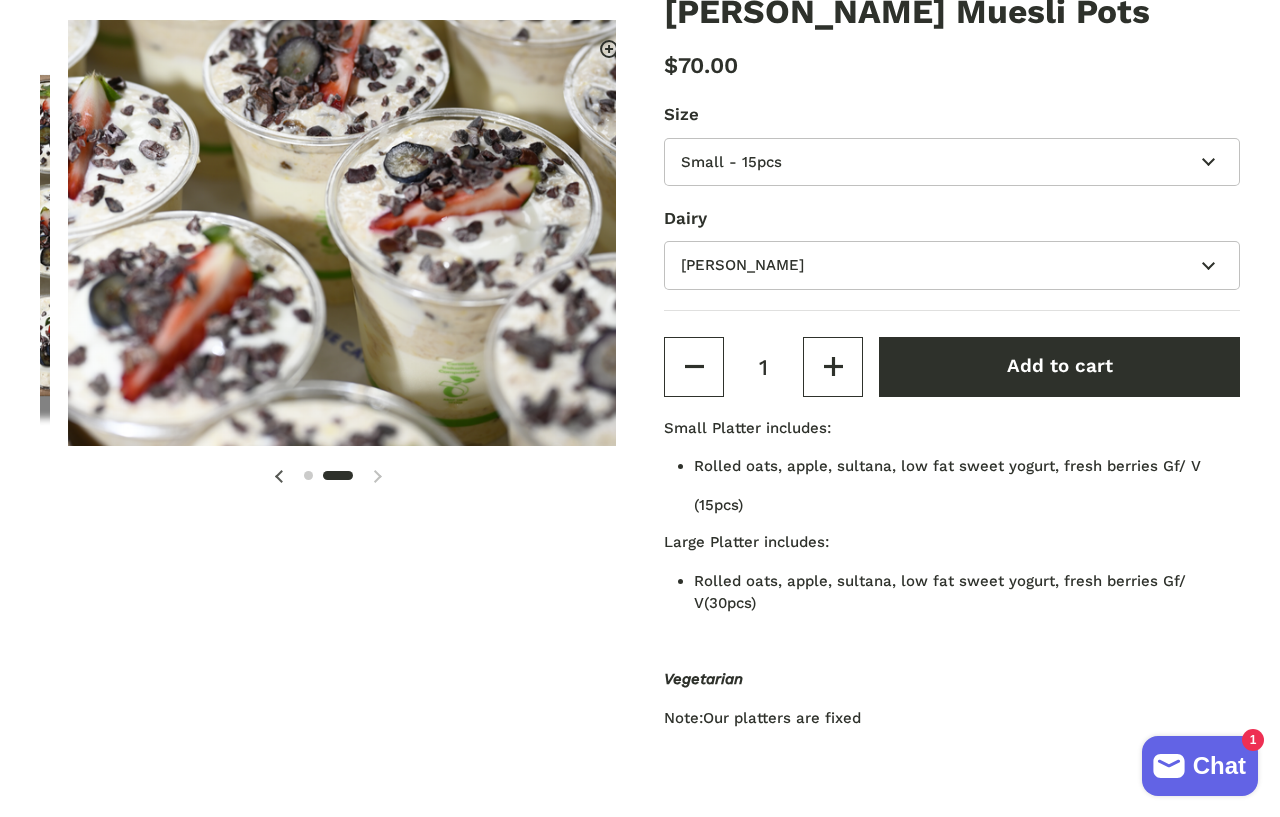 scroll, scrollTop: 0, scrollLeft: 586, axis: horizontal 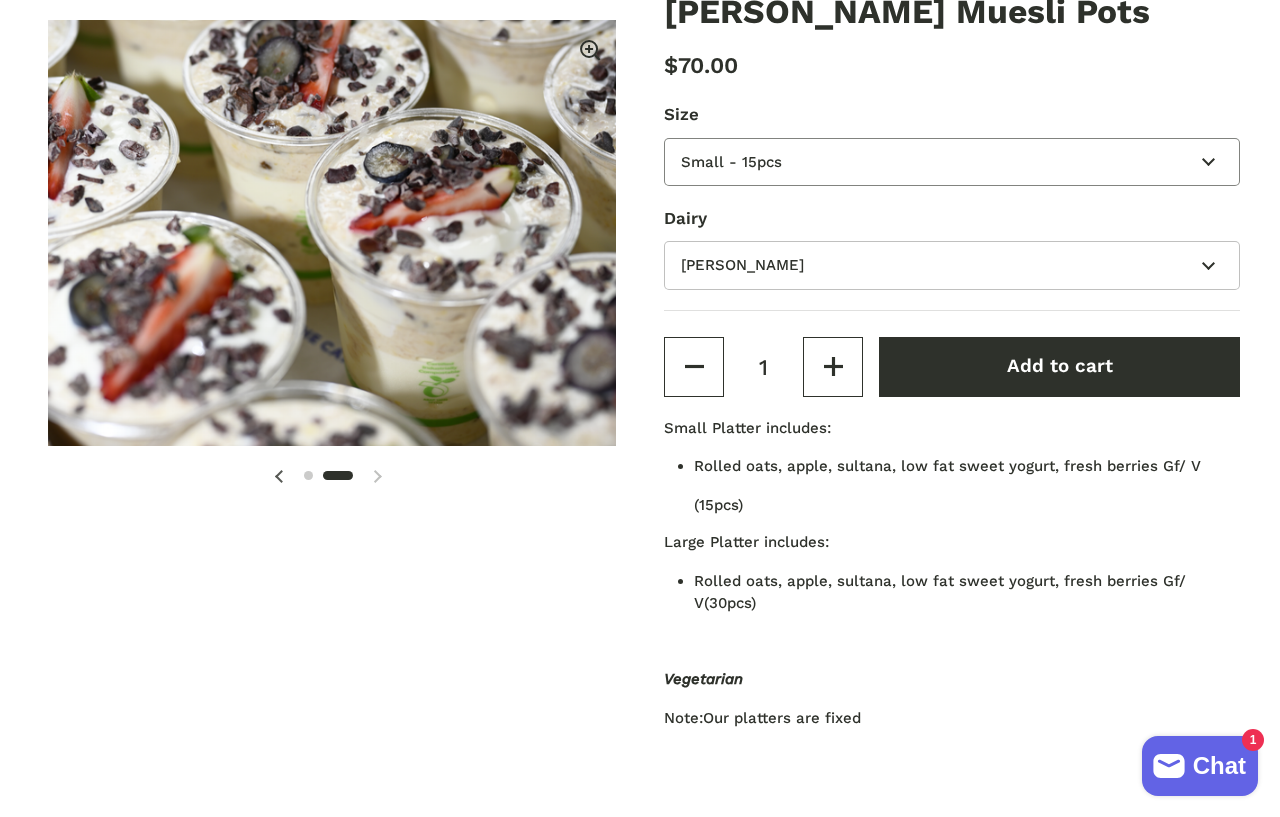 click on "Small - 15pcs
Large - 30pcs" at bounding box center (952, 162) 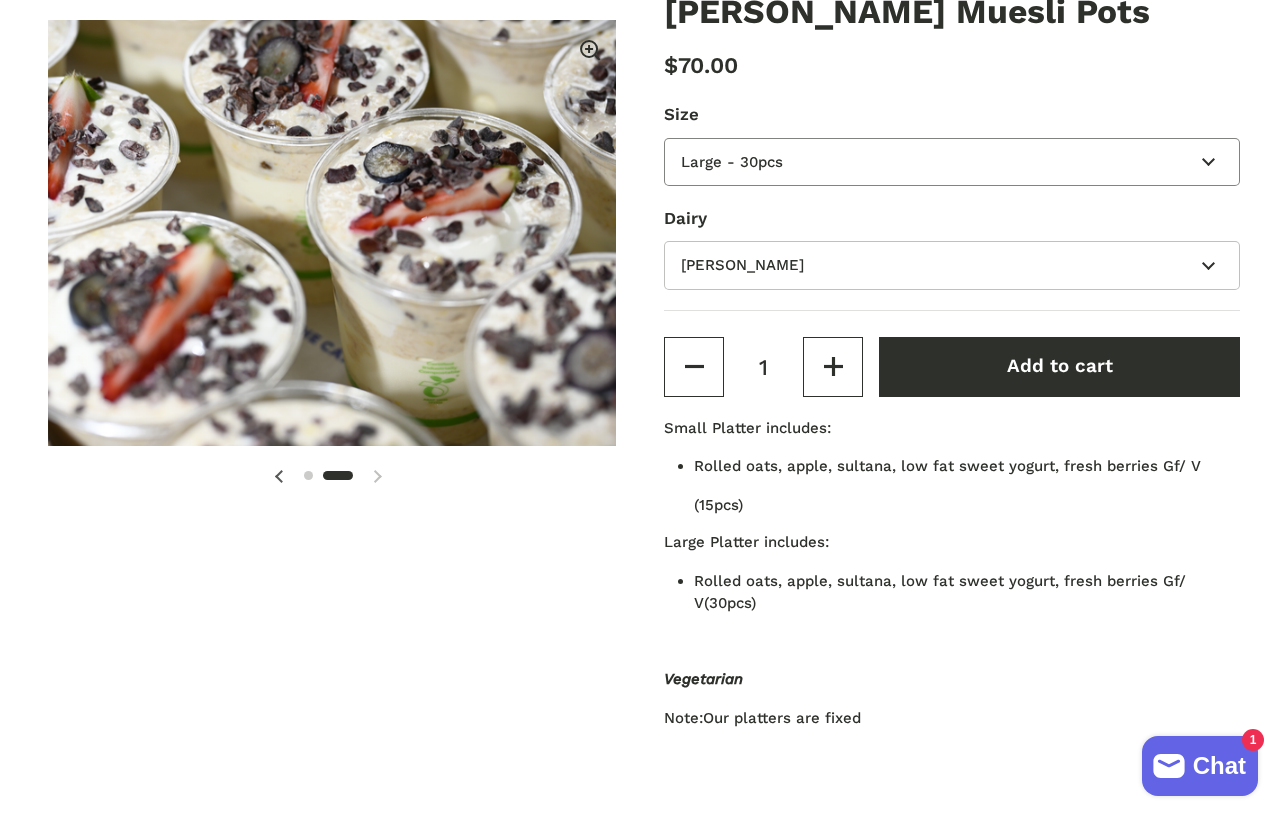 click on "Small - 15pcs
Large - 30pcs" at bounding box center [952, 162] 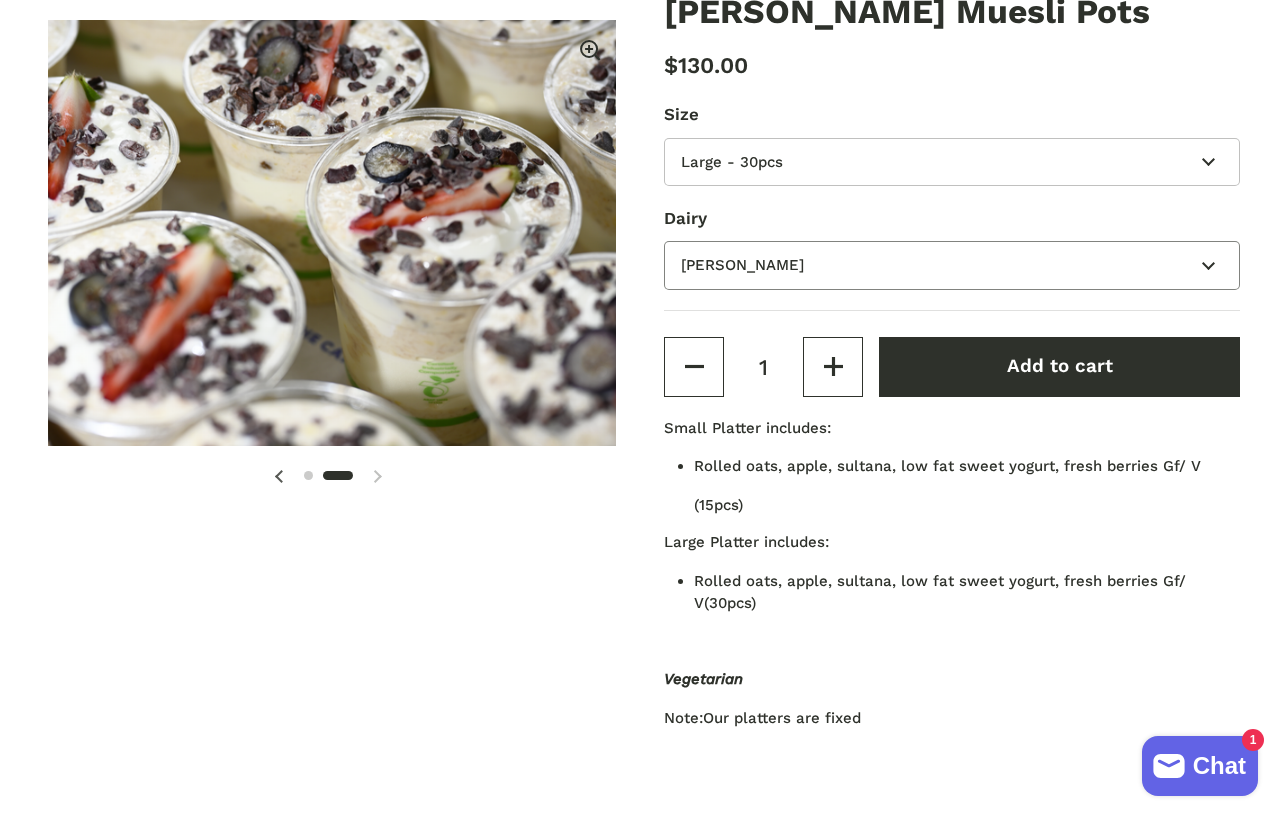 click on "Dairy Yoghurt
Dairy Free Yoghurt (Coconut)" at bounding box center [952, 265] 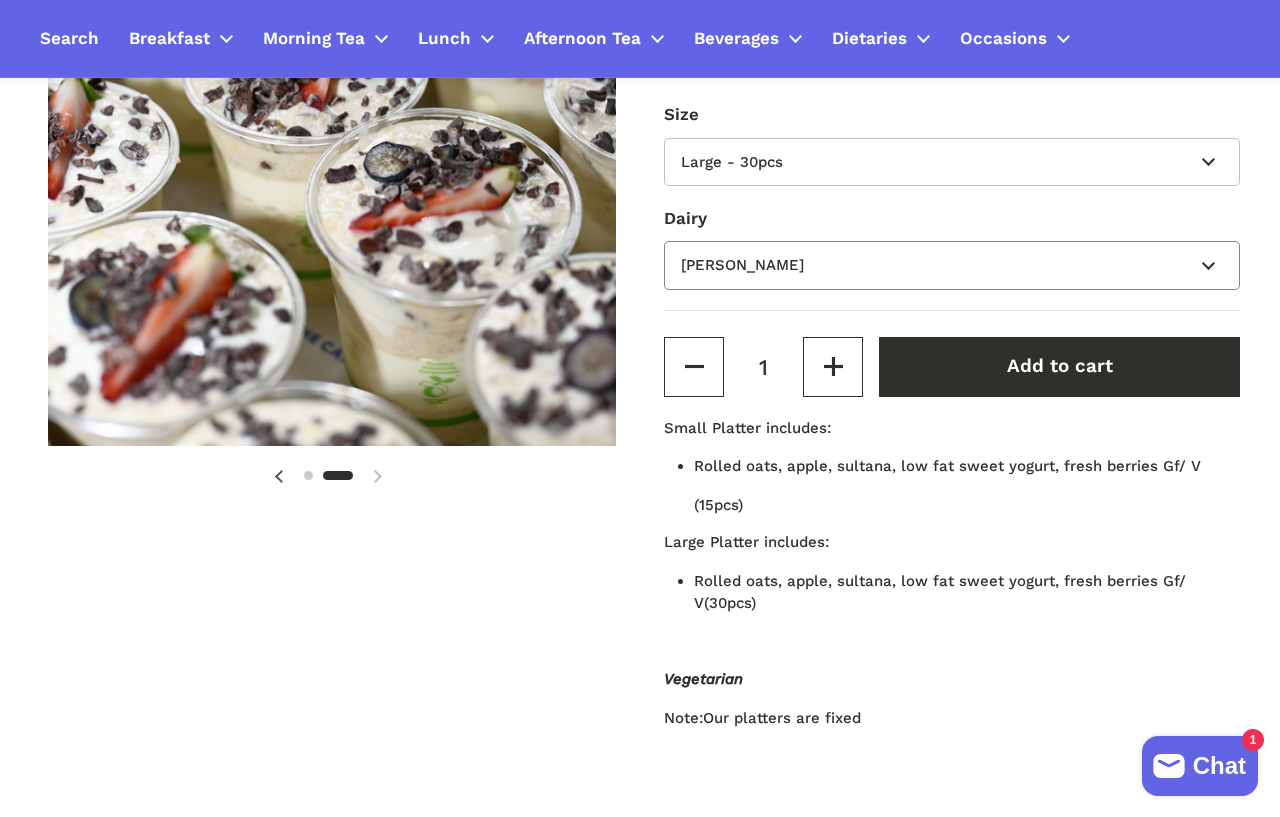 scroll, scrollTop: 0, scrollLeft: 0, axis: both 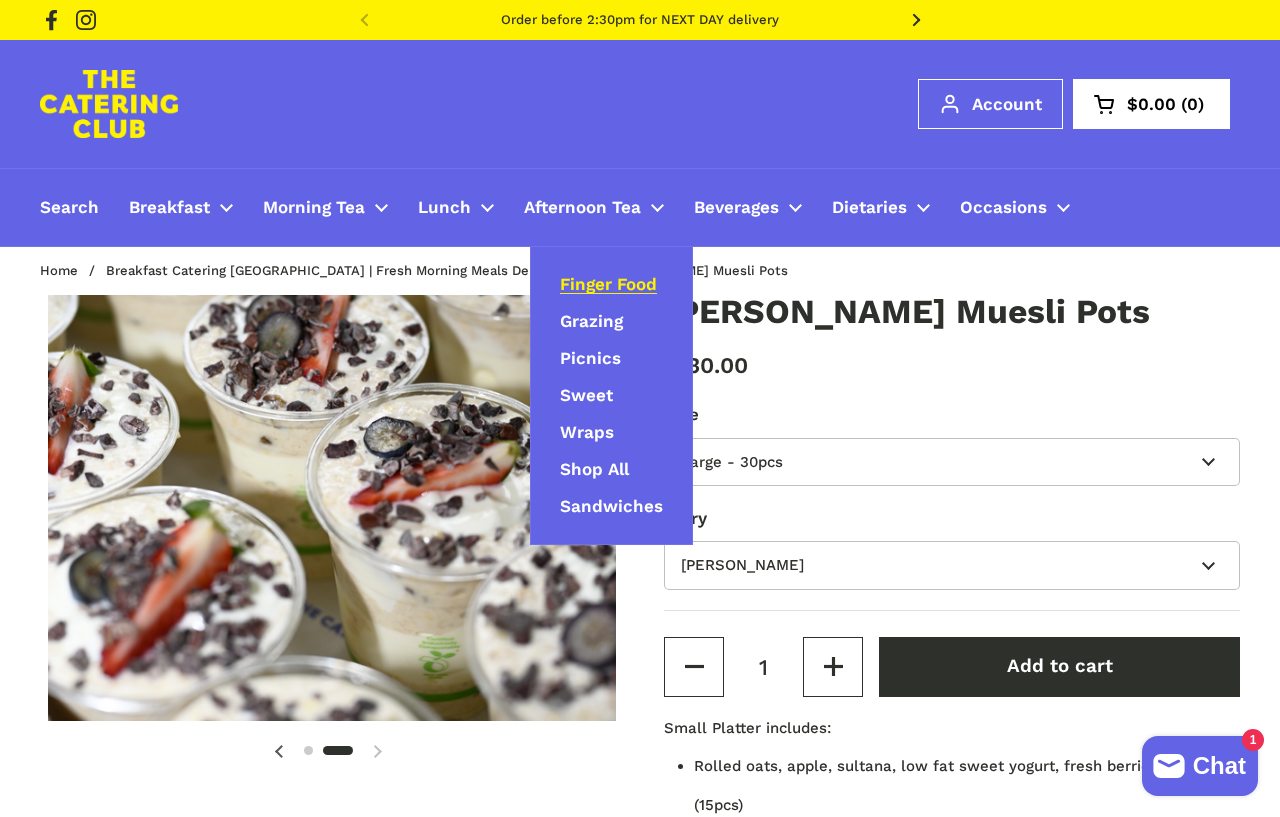 click on "Finger Food" at bounding box center [608, 285] 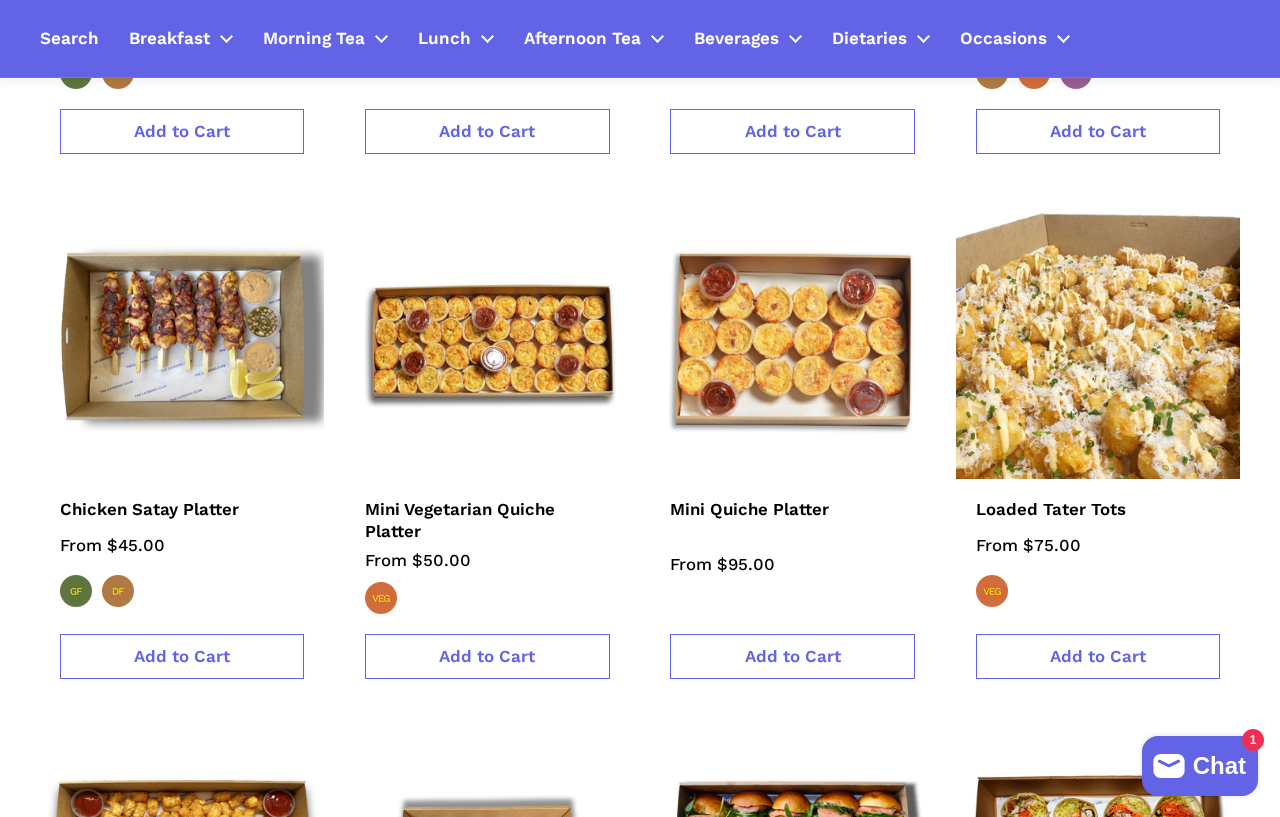 scroll, scrollTop: 2300, scrollLeft: 0, axis: vertical 